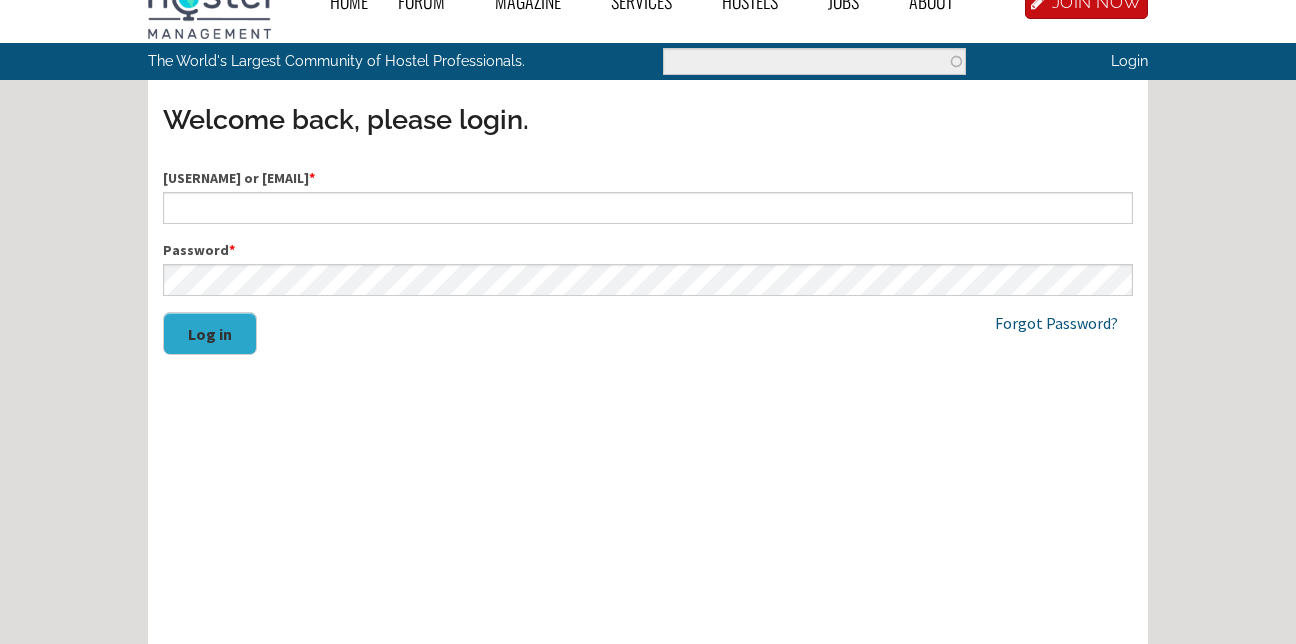 scroll, scrollTop: 0, scrollLeft: 0, axis: both 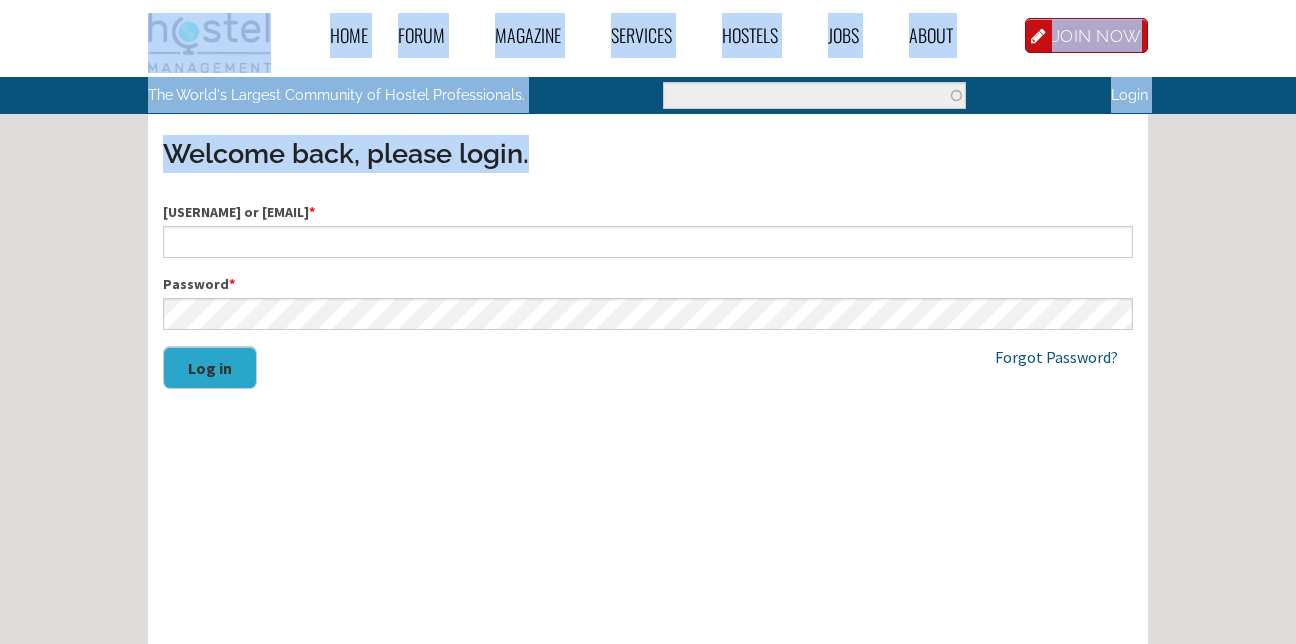 drag, startPoint x: 961, startPoint y: 124, endPoint x: 1016, endPoint y: 42, distance: 98.73702 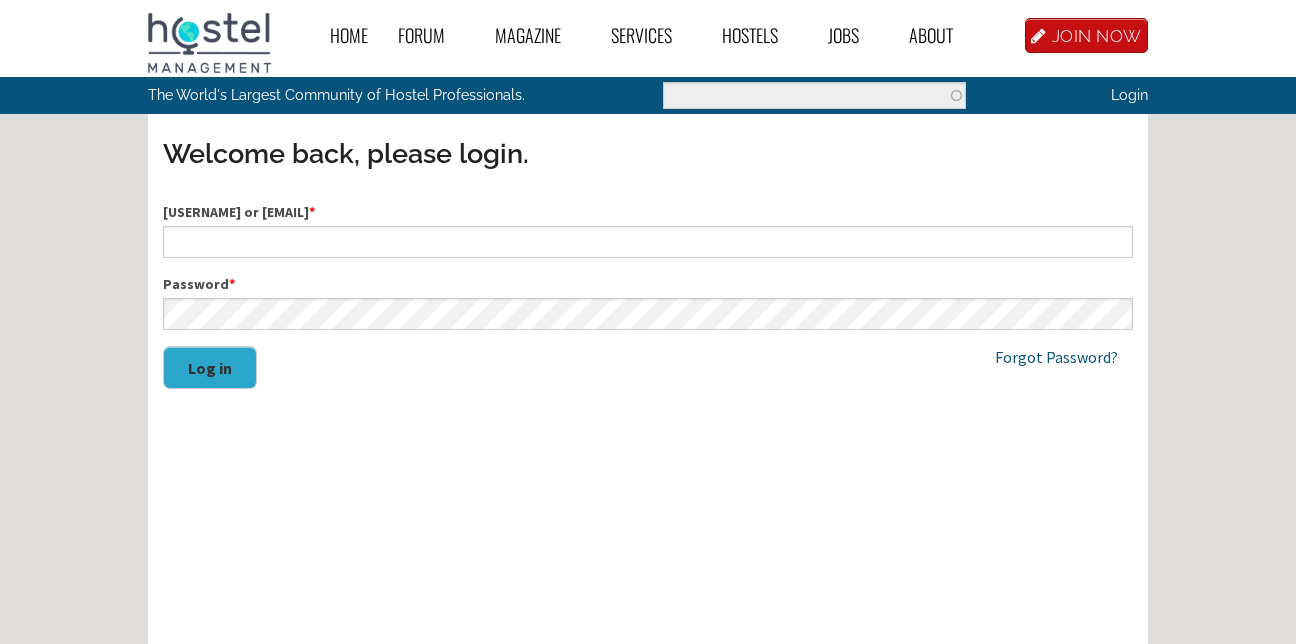 drag, startPoint x: 1016, startPoint y: 42, endPoint x: 1009, endPoint y: 59, distance: 18.384777 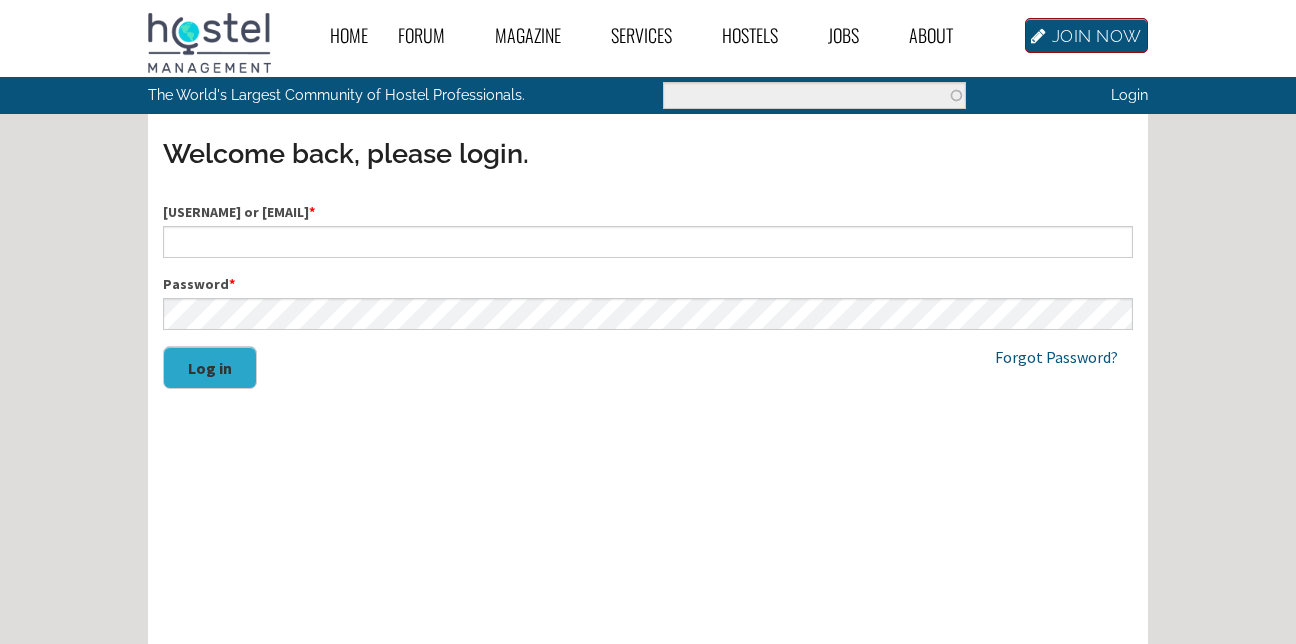 click on "JOIN NOW" at bounding box center (1086, 35) 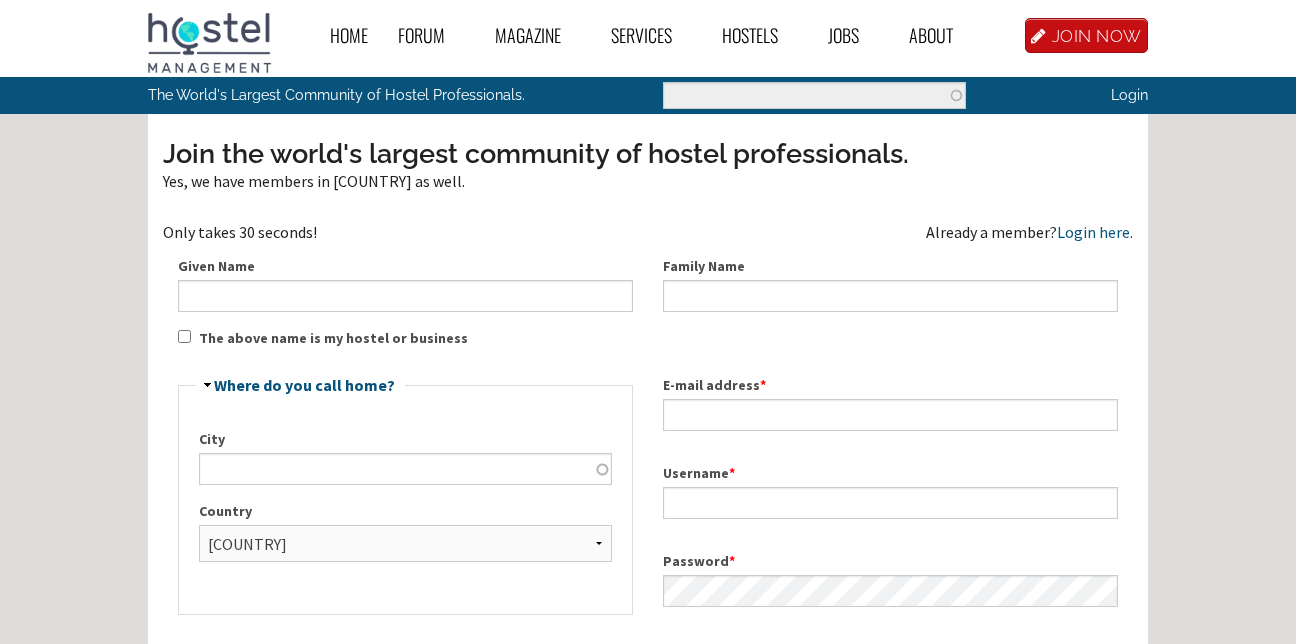 scroll, scrollTop: 0, scrollLeft: 0, axis: both 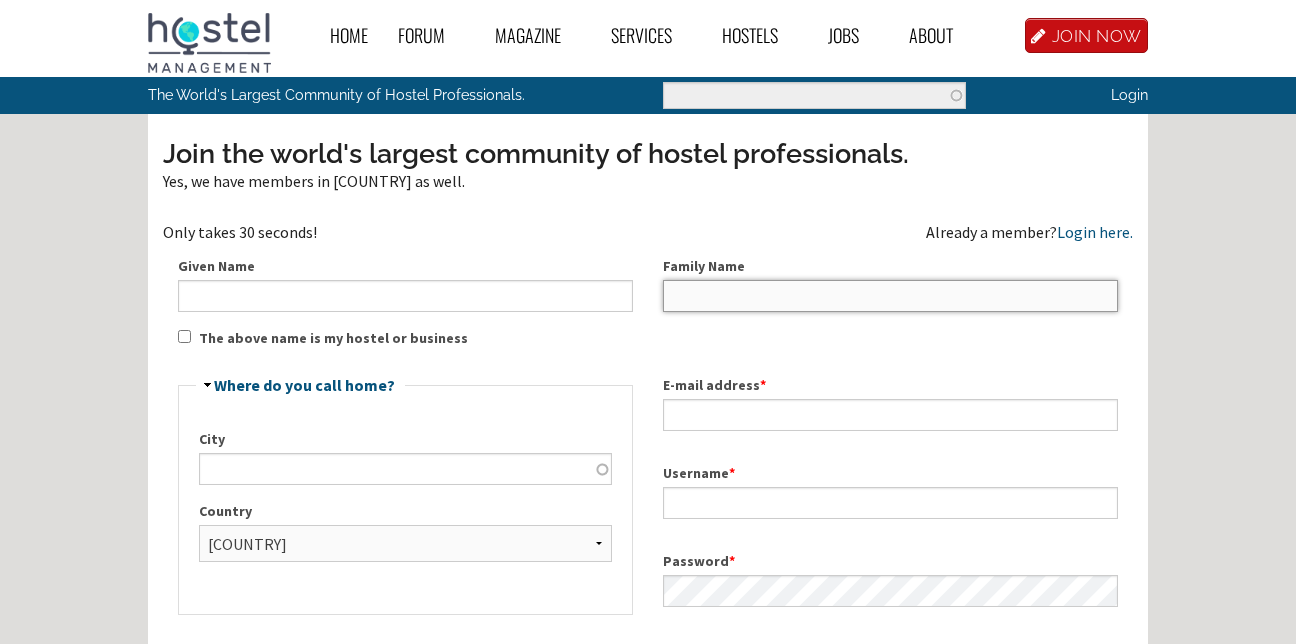click on "Family Name" at bounding box center (890, 296) 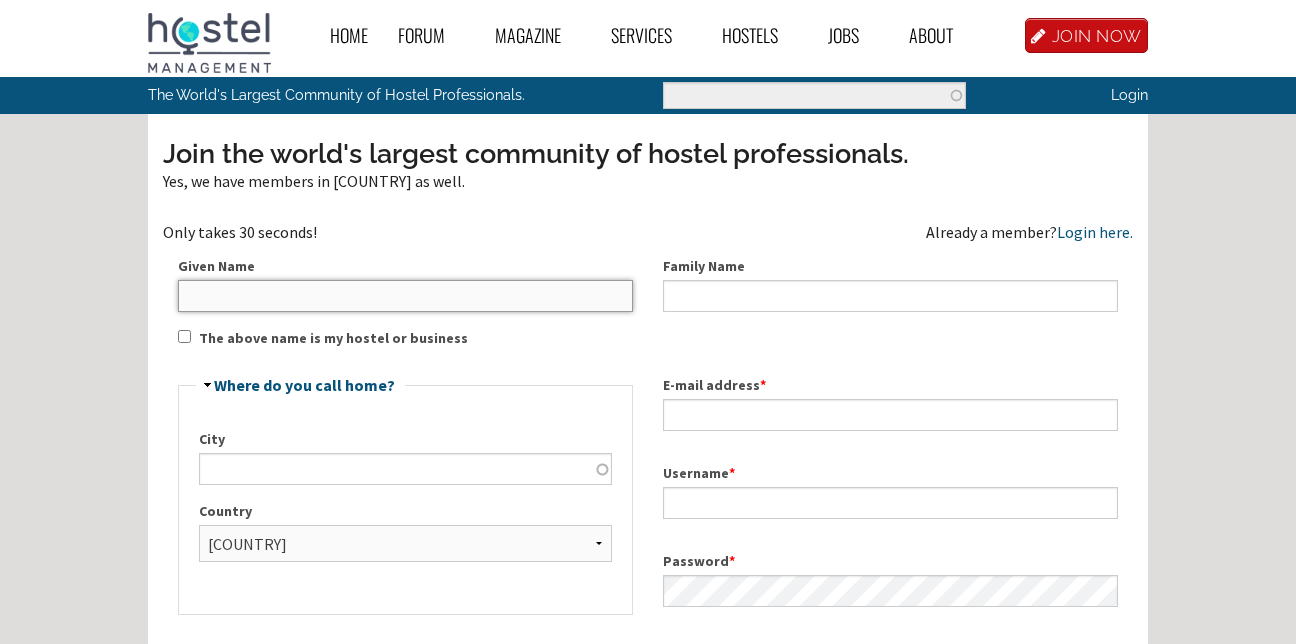 click on "Given Name" at bounding box center [405, 296] 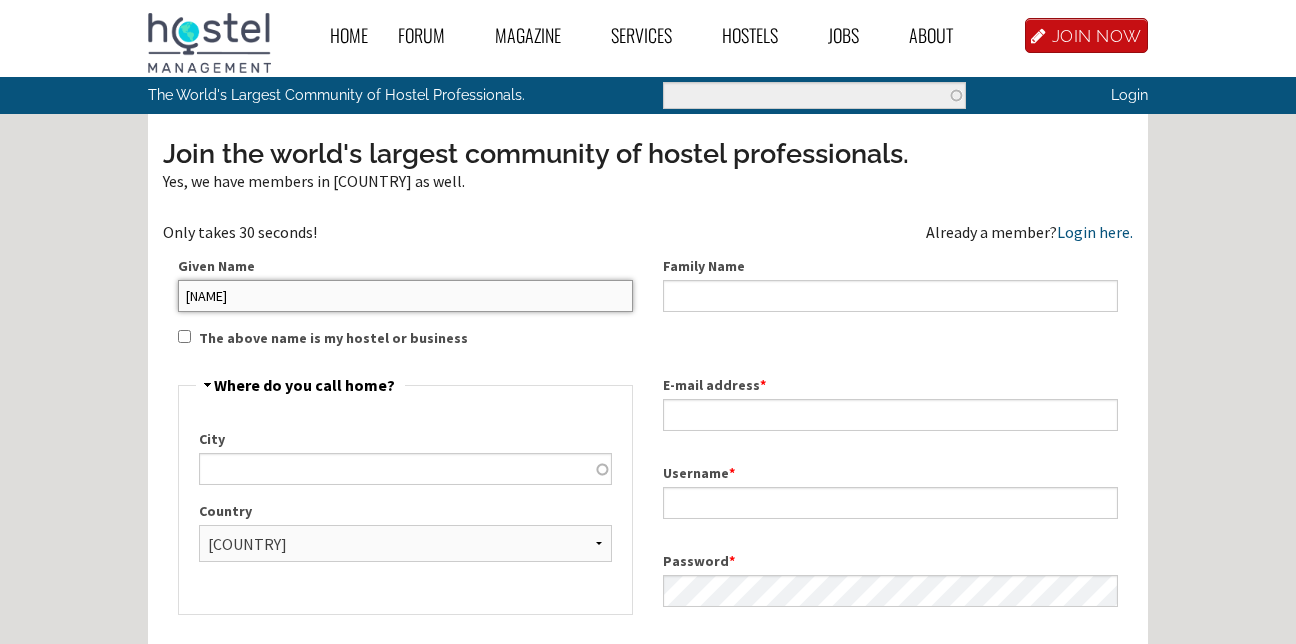 drag, startPoint x: 200, startPoint y: 300, endPoint x: 257, endPoint y: 392, distance: 108.226616 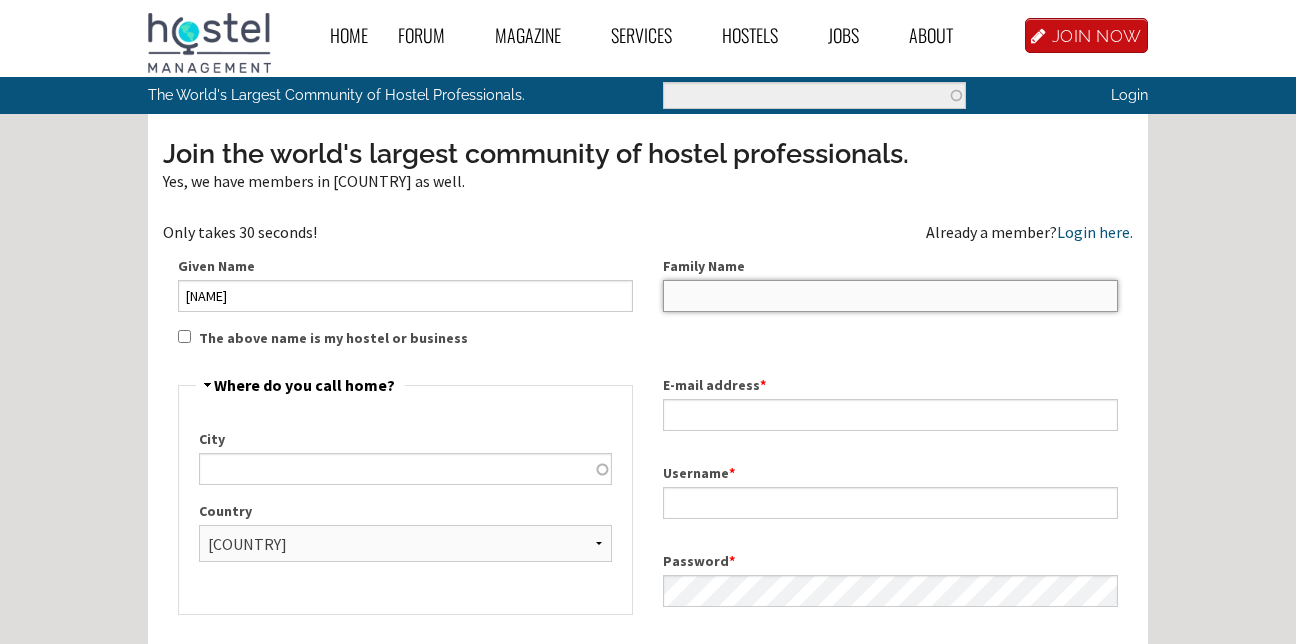 type on "Colon" 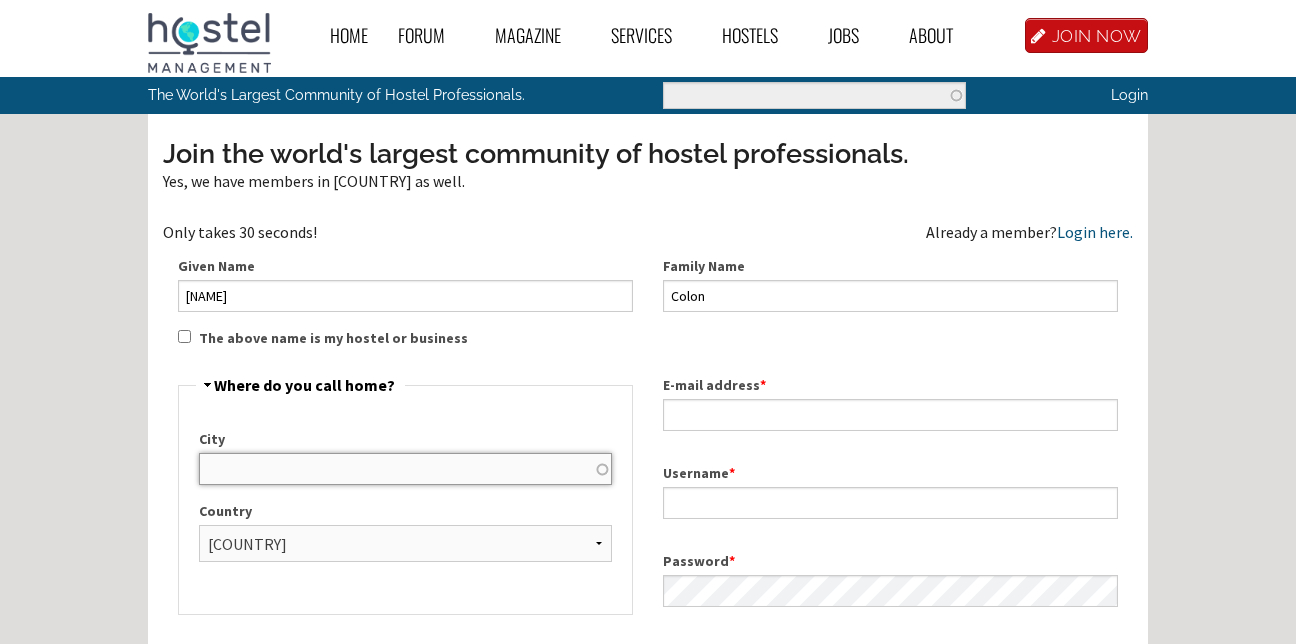 type on "[CITY]" 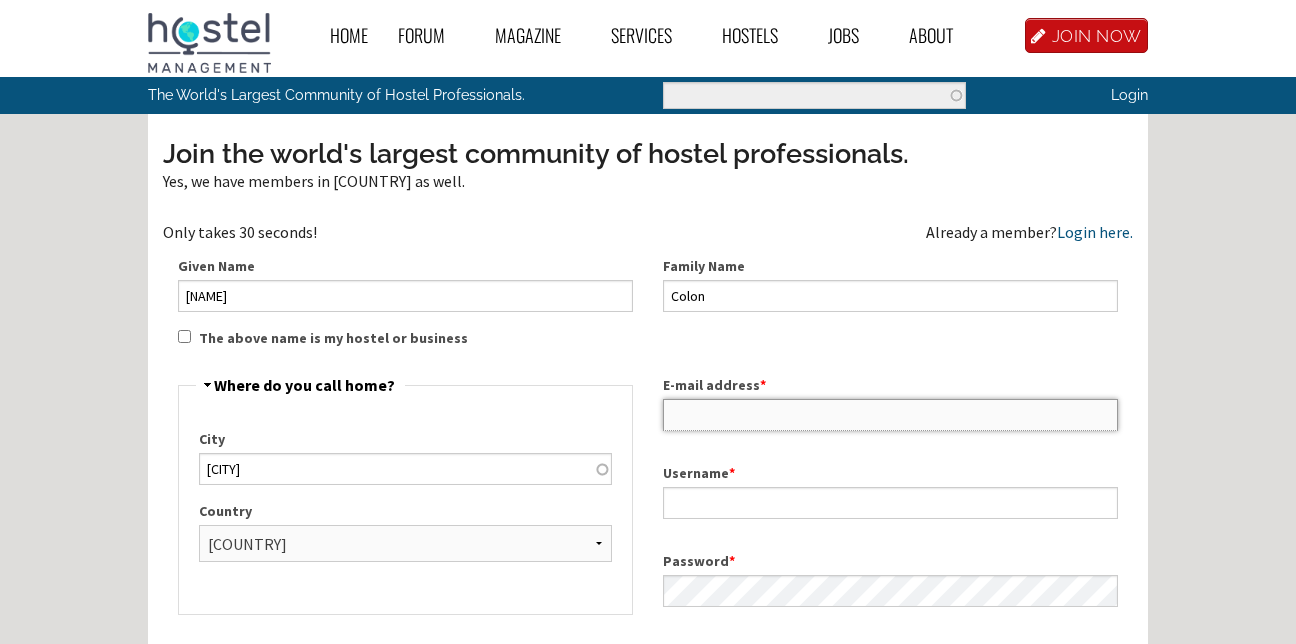 type on "sirinoloc1012@[EXAMPLE.COM]" 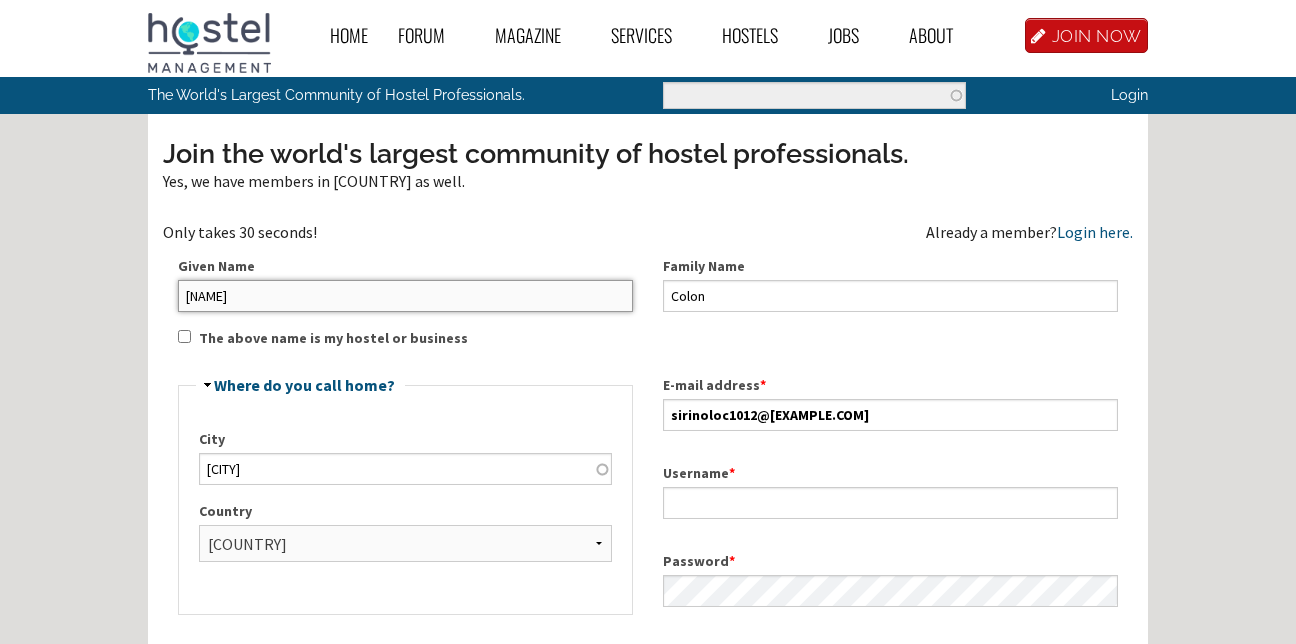 type on "[NAME]" 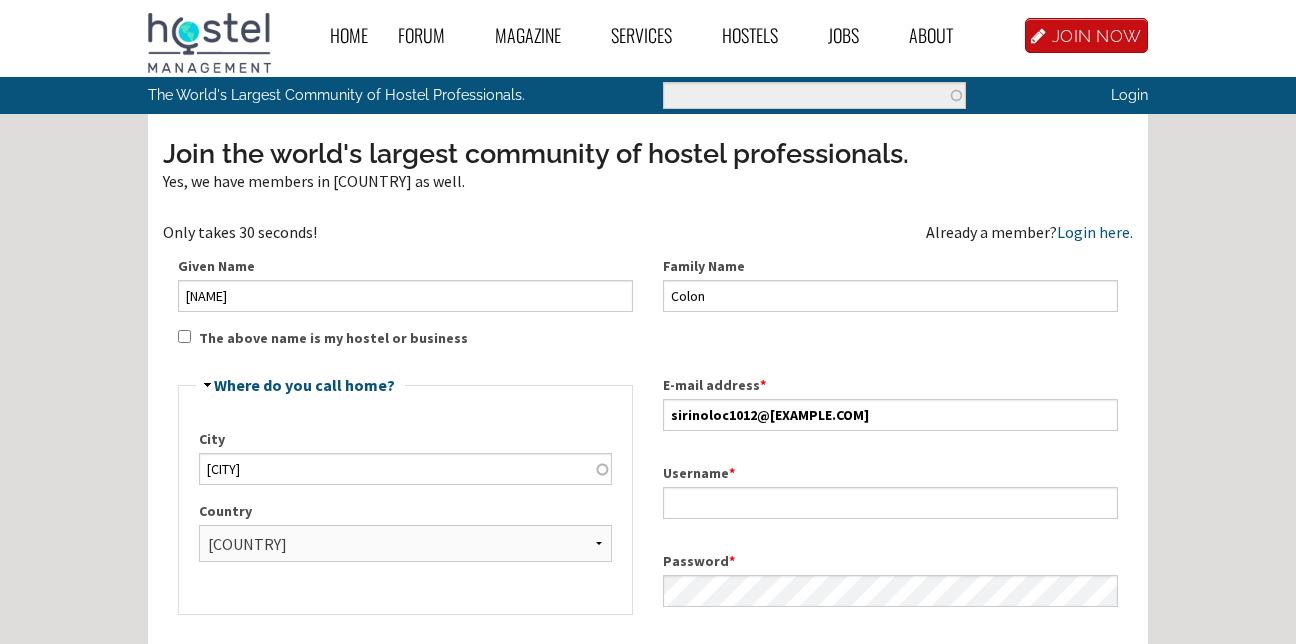 click on "City [CITY] [COUNTRY]" at bounding box center (648, 531) 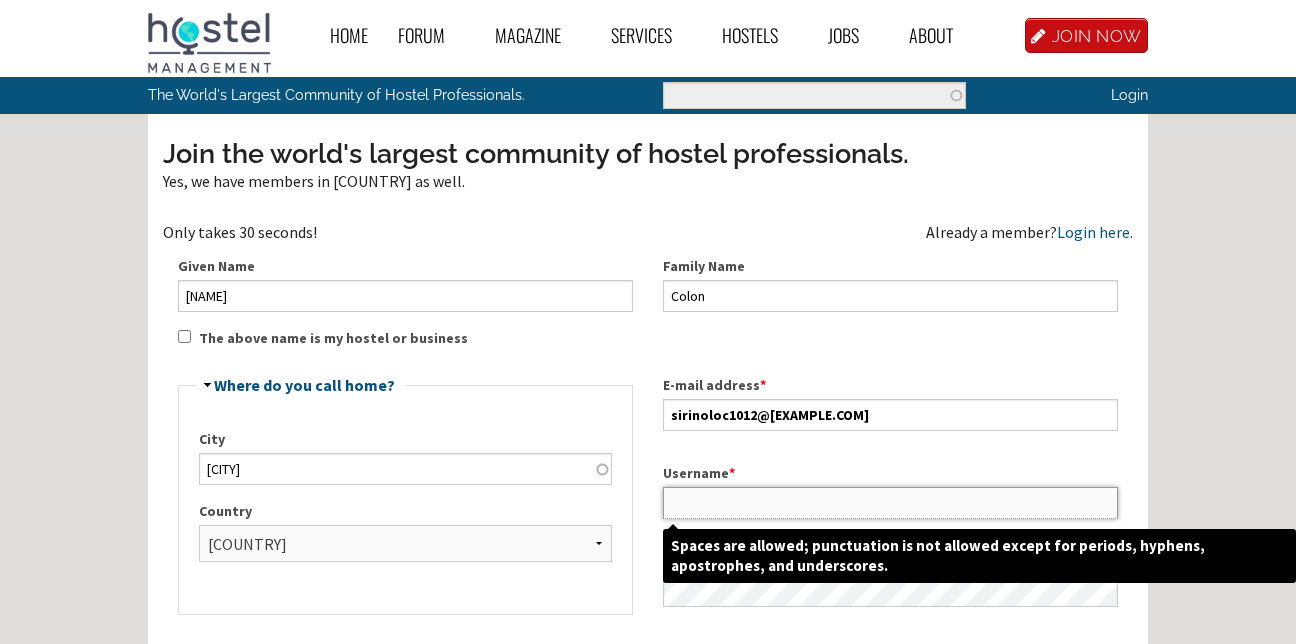 click on "Username *" at bounding box center [890, 503] 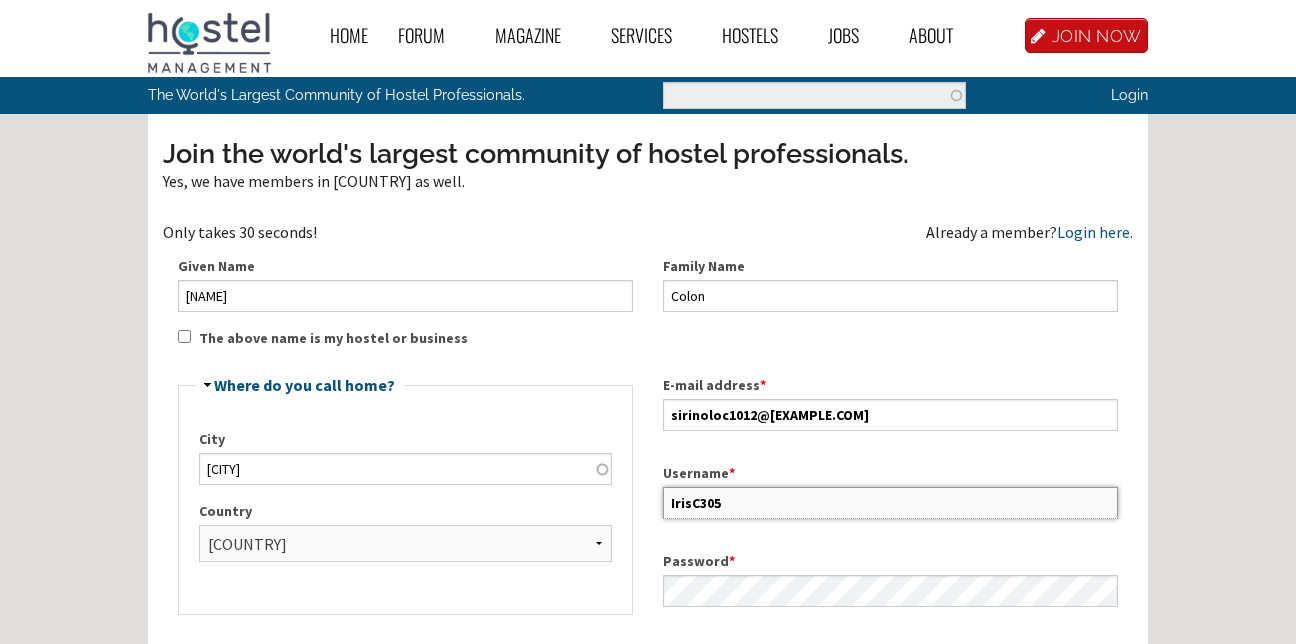 type on "IrisC305" 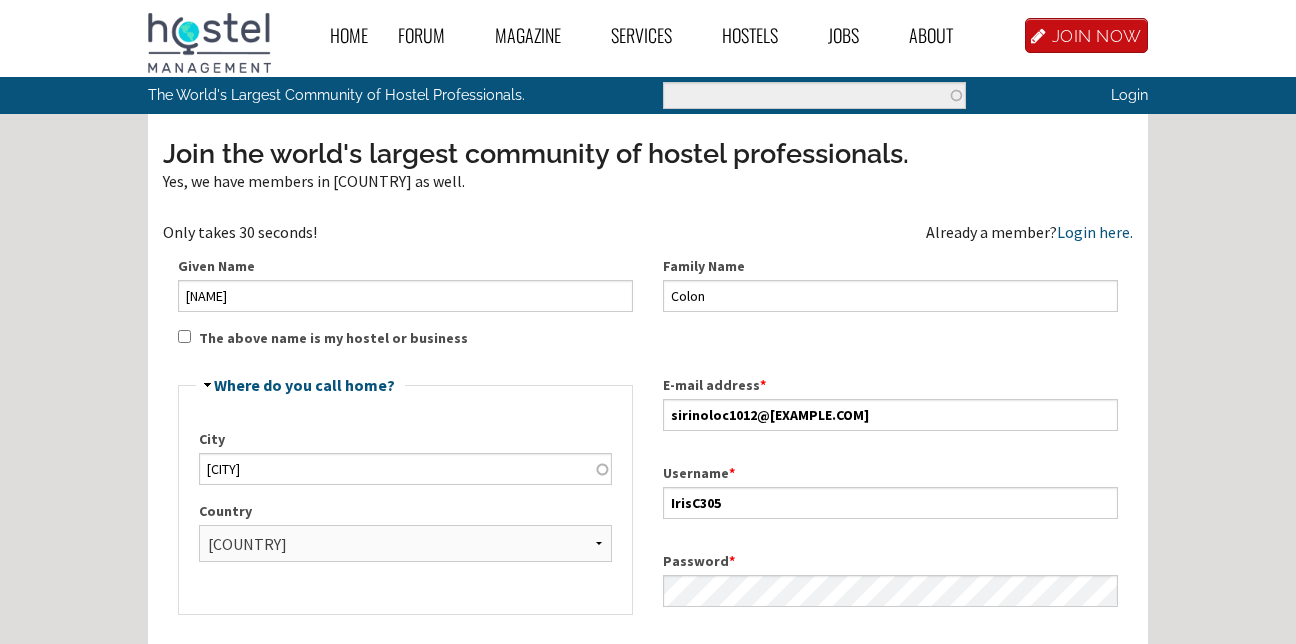 click on "[COUNTRY]" at bounding box center (405, 496) 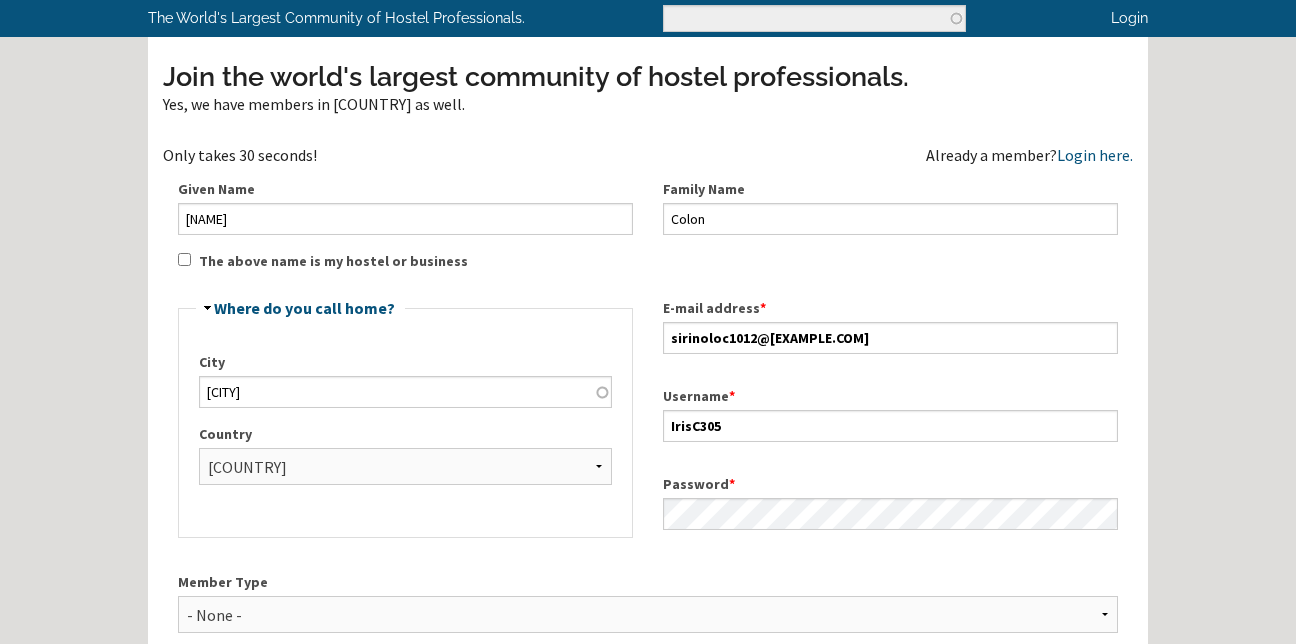 scroll, scrollTop: 80, scrollLeft: 0, axis: vertical 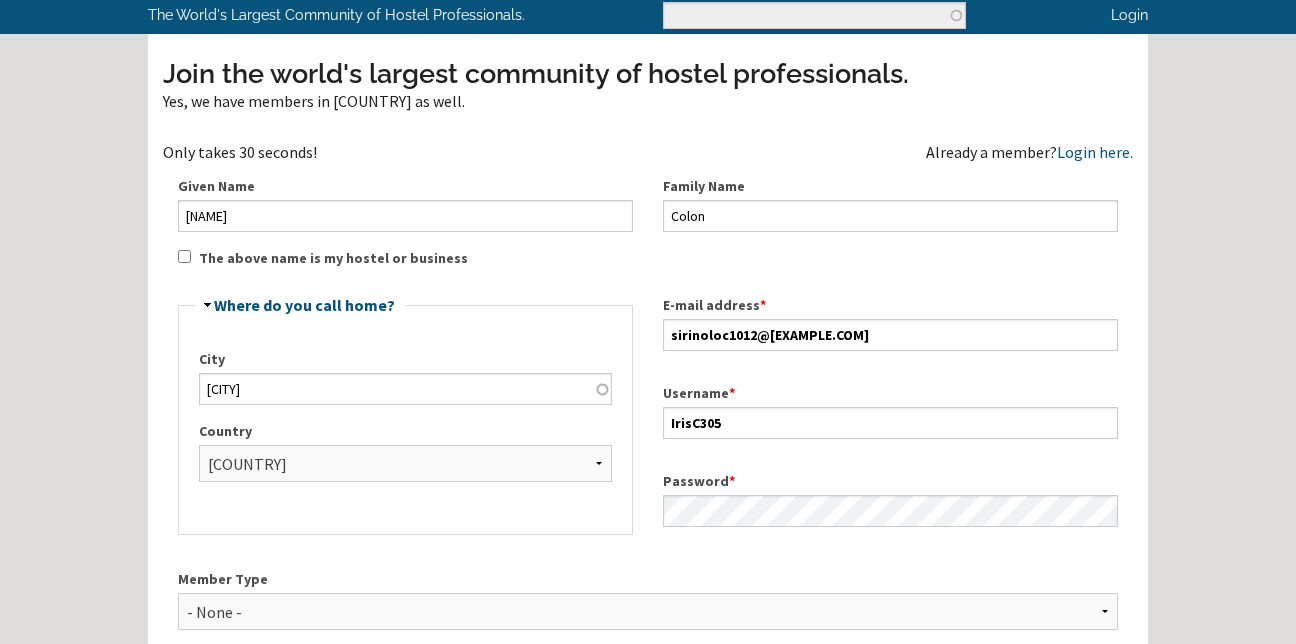 click on "Password *" at bounding box center [890, 499] 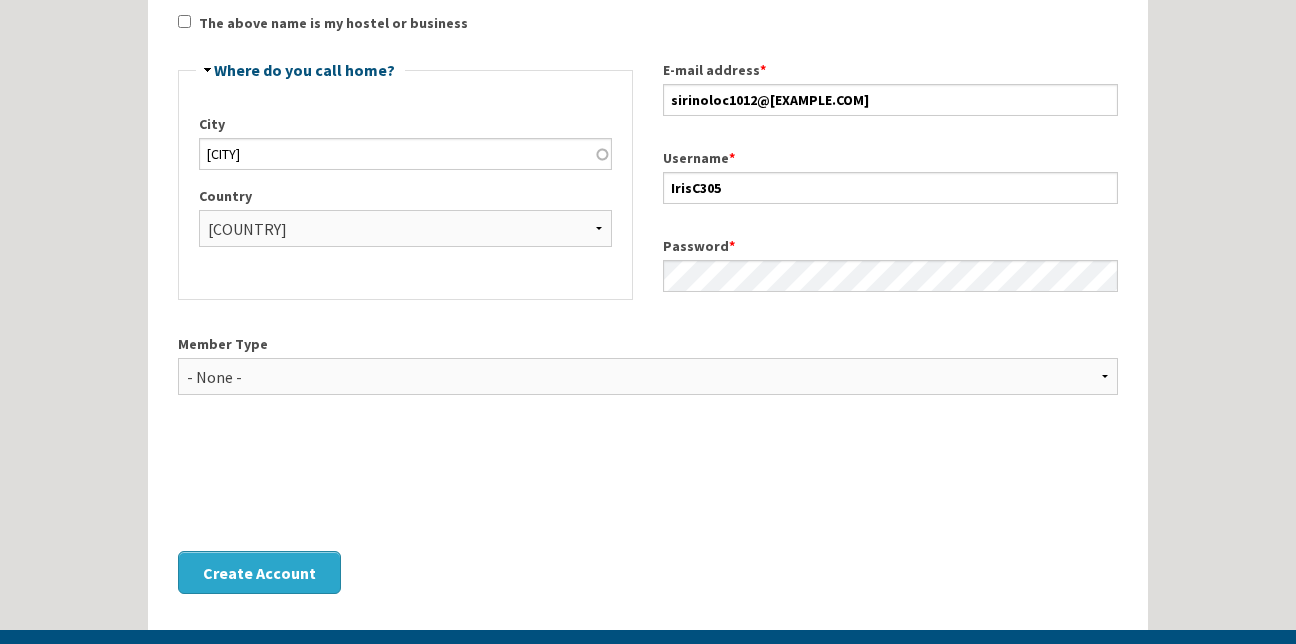 scroll, scrollTop: 320, scrollLeft: 0, axis: vertical 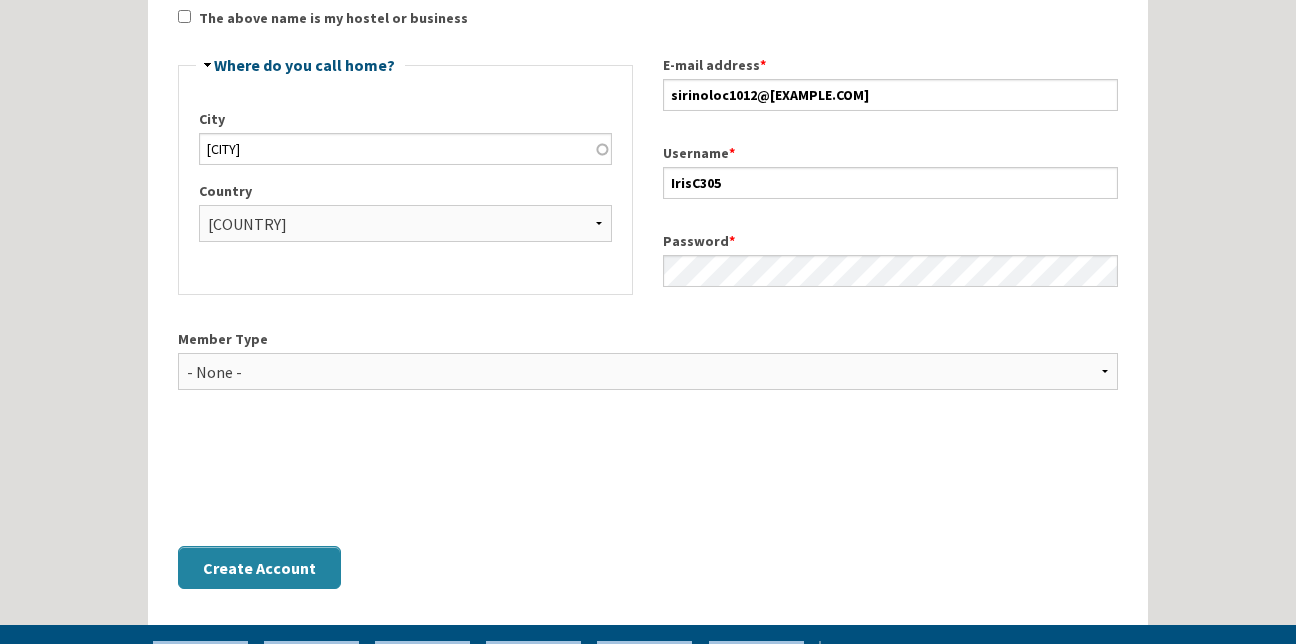click on "Create Account" at bounding box center [259, 567] 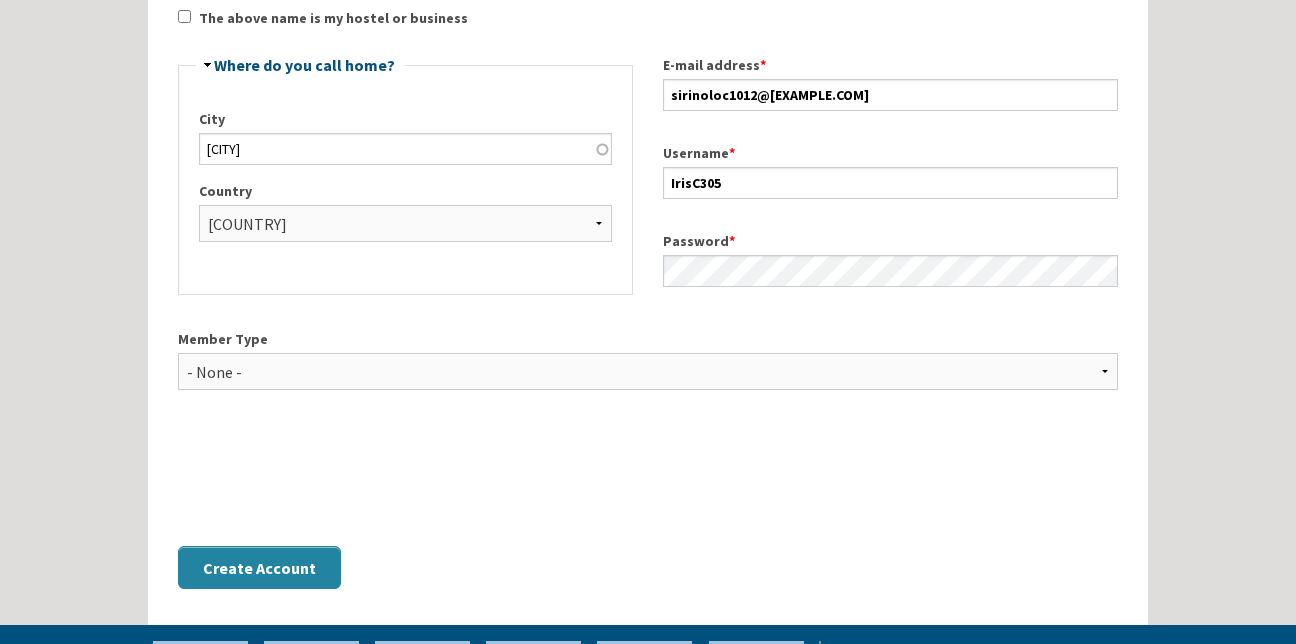 click on "Create Account" at bounding box center [259, 567] 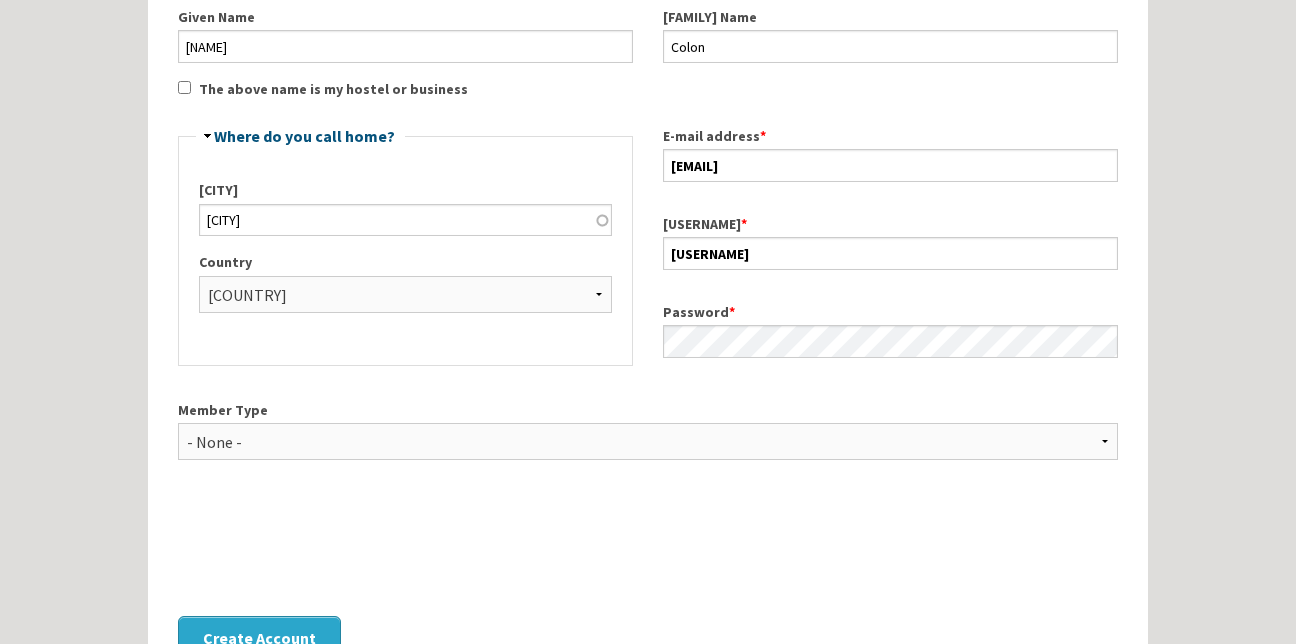 scroll, scrollTop: 360, scrollLeft: 0, axis: vertical 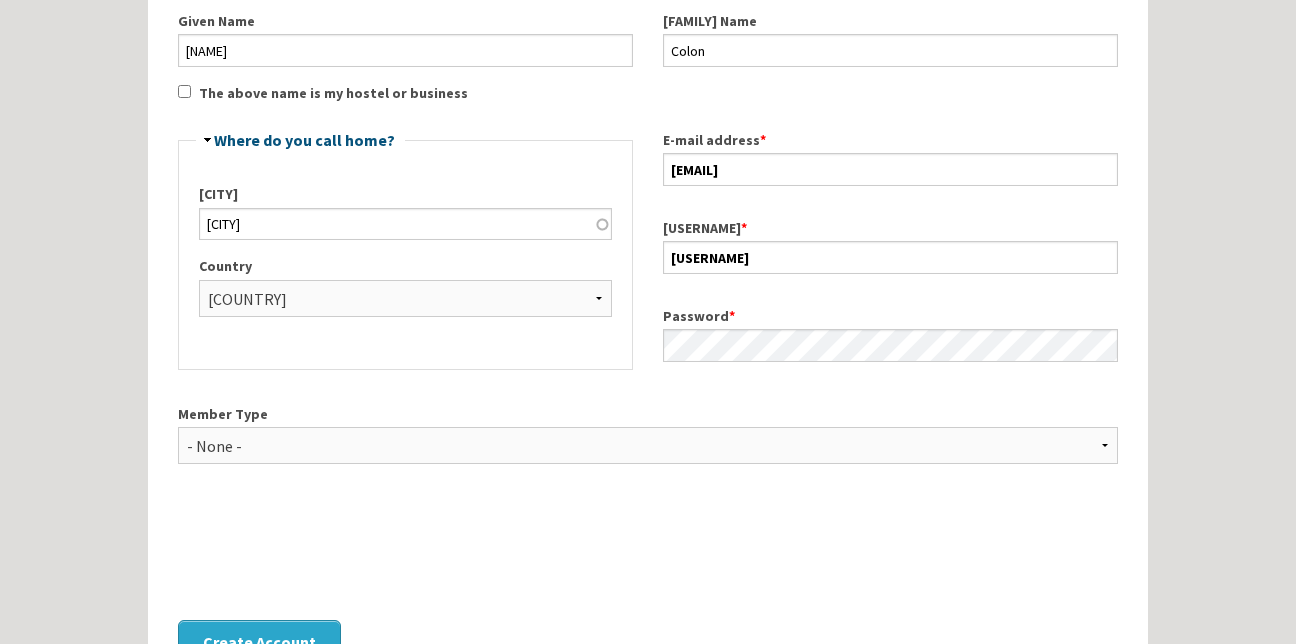 click at bounding box center (648, 550) 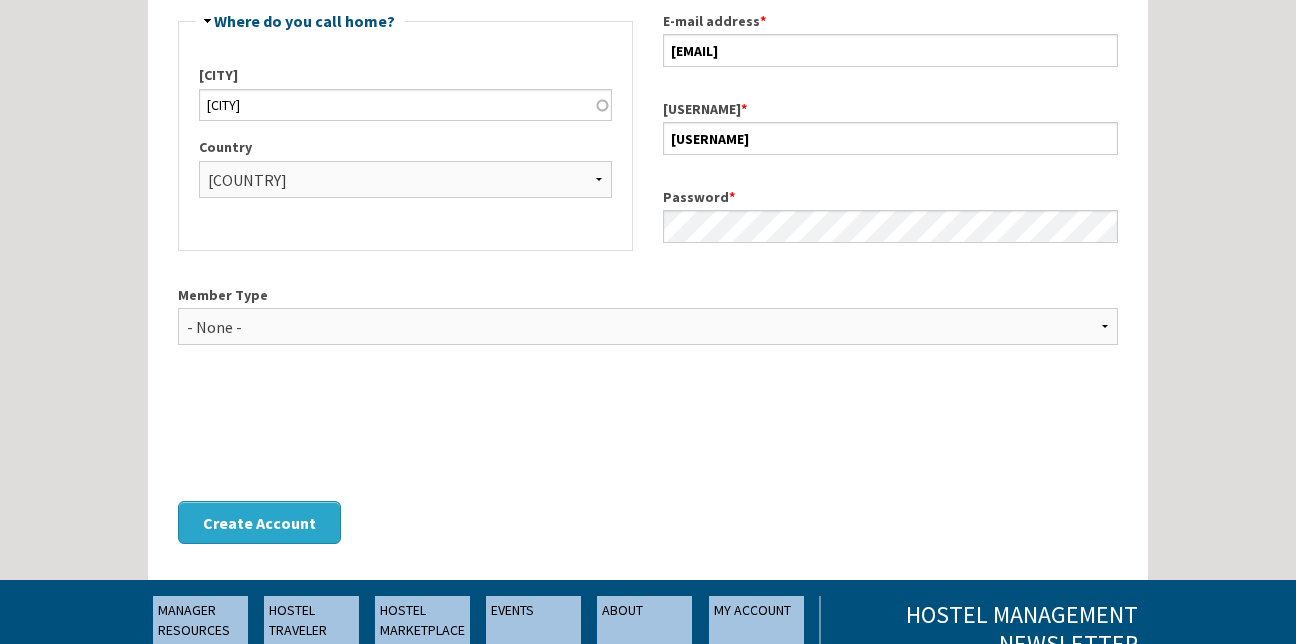 scroll, scrollTop: 480, scrollLeft: 0, axis: vertical 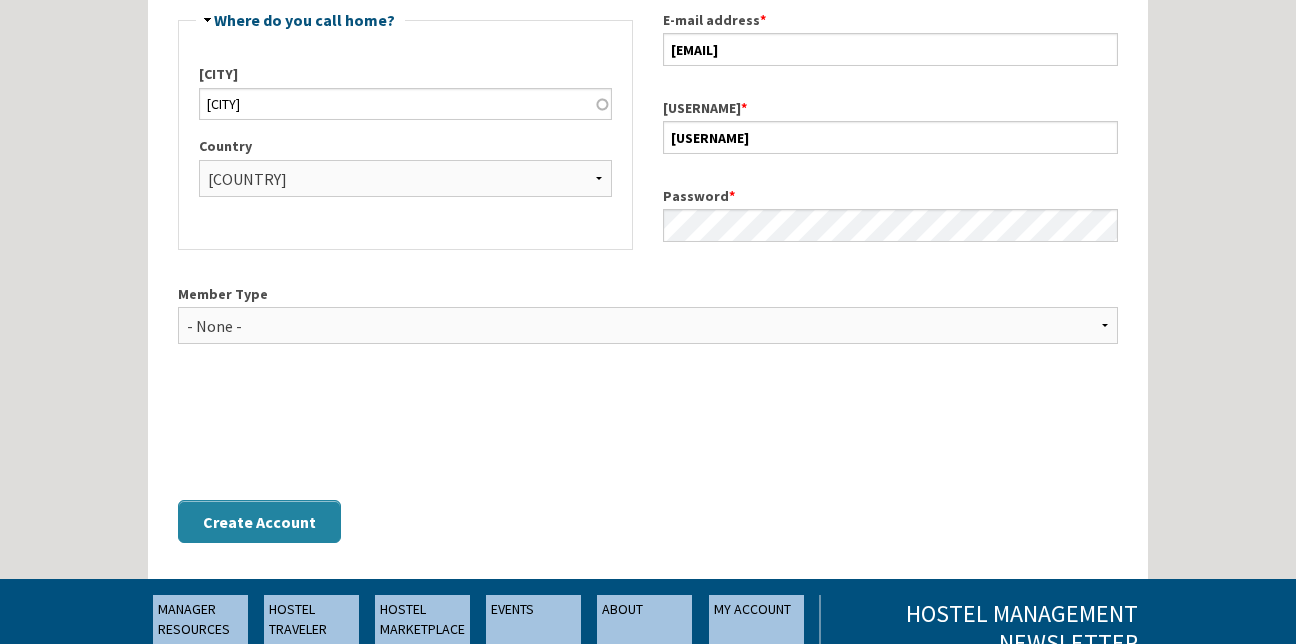 click on "Create Account" at bounding box center (259, 521) 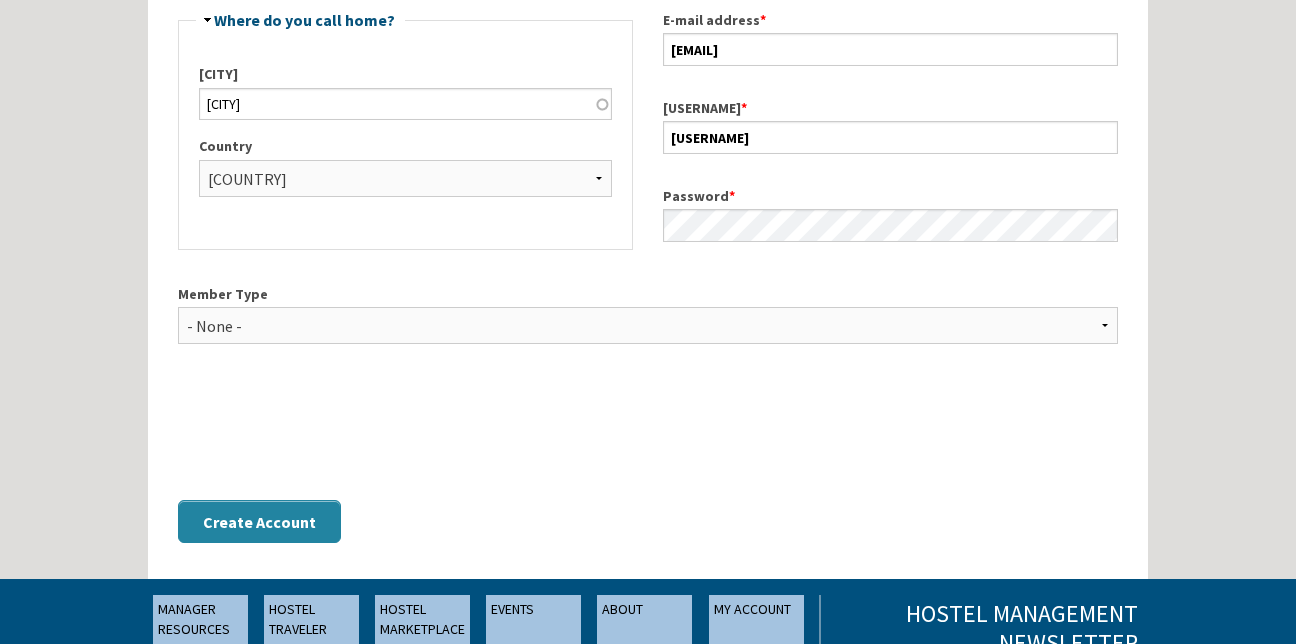 click on "Create Account" at bounding box center (259, 521) 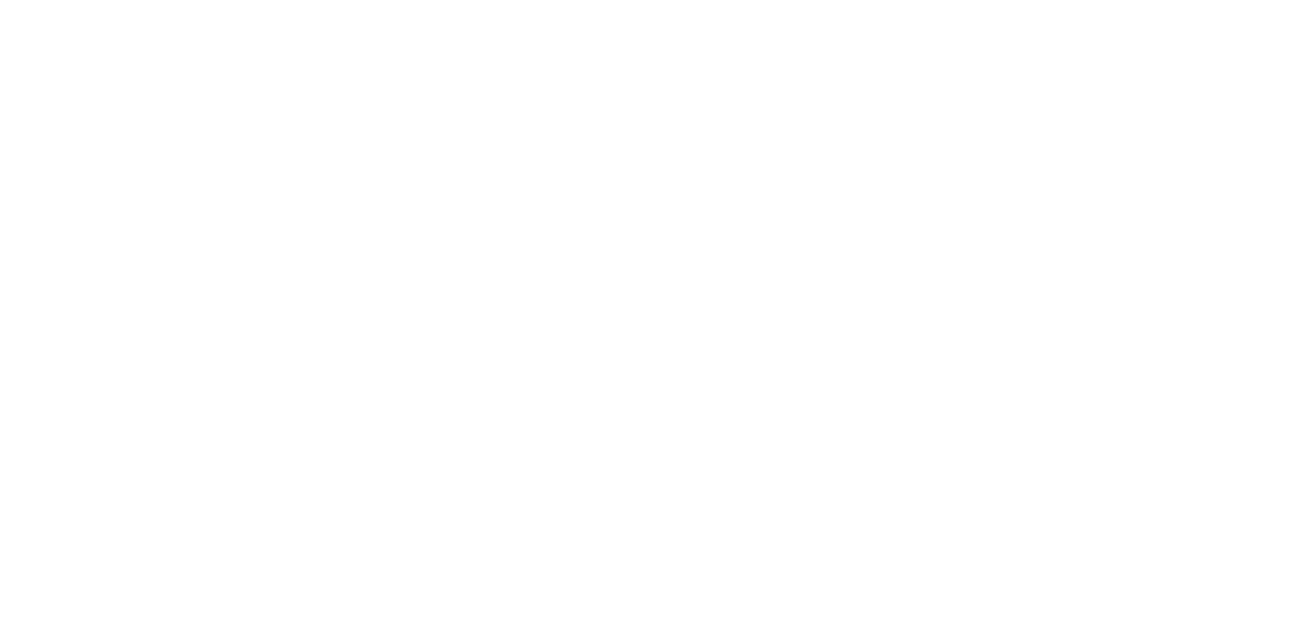 scroll, scrollTop: 0, scrollLeft: 0, axis: both 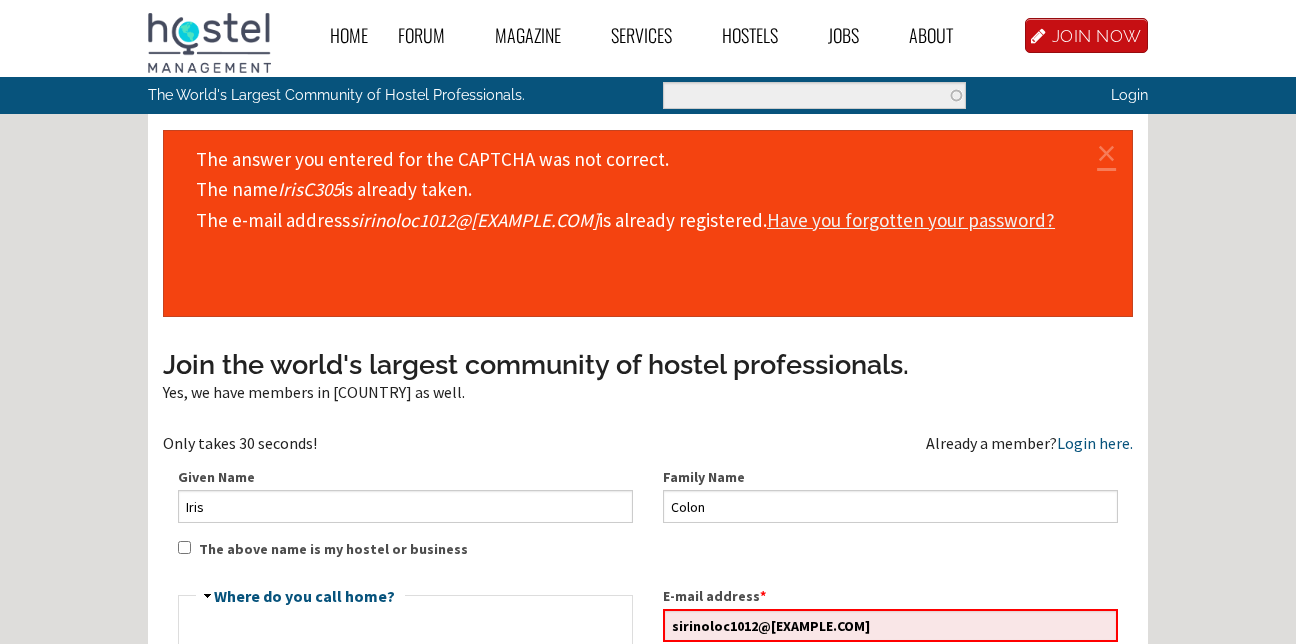 click on "Home   Forum   « Back Forum Forums Index   « Back Forums Index New Posts   Recent Activity   All Activity   Posts I’m Following   The Common Room   « Back The Common Room MODERATOR NOTES   Introduce Yourself   Introduce Your Hostel   Travel Talk   Hostel Stories   Off Topic Chat   General Hostel Topics   « Back General Hostel Topics Hostel Publications   Hostel Trends and News   Hostel Conferences and Tourism Events   Buy / Sell / Trade Items   Promoting the Hostel Movement   Hostel Videos   Site Feedback and News   Open a New Hostel   « Back Open a New Hostel The Ideal Hostel   Buy / Sell a Hostel   Start a Hostel   Business Partners   Hostel Operations   « Back Hostel Operations Front Desk Operations   Internet Access and Computers   Website, Computer, and Tech Support   Housekeeping and Maintenance   Hostel Bars & Restaurants   Tour Desk Operations   General Hostel Operations   Pest Control   Eco-Hostels" at bounding box center (648, 739) 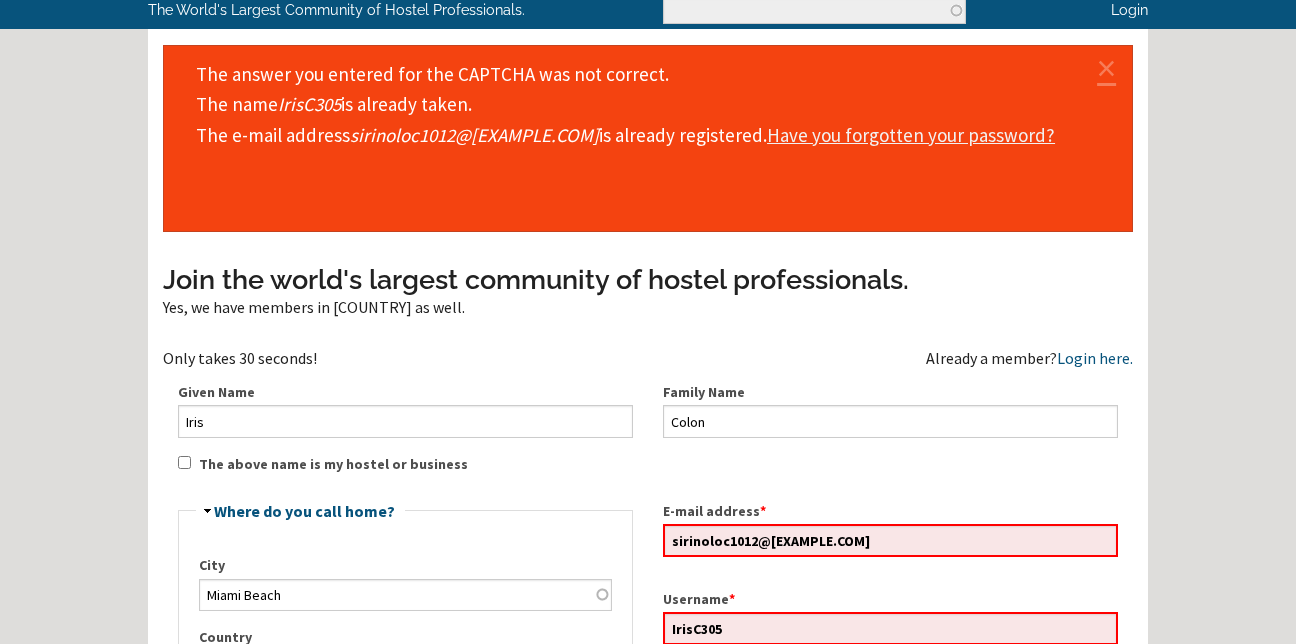 scroll, scrollTop: 80, scrollLeft: 0, axis: vertical 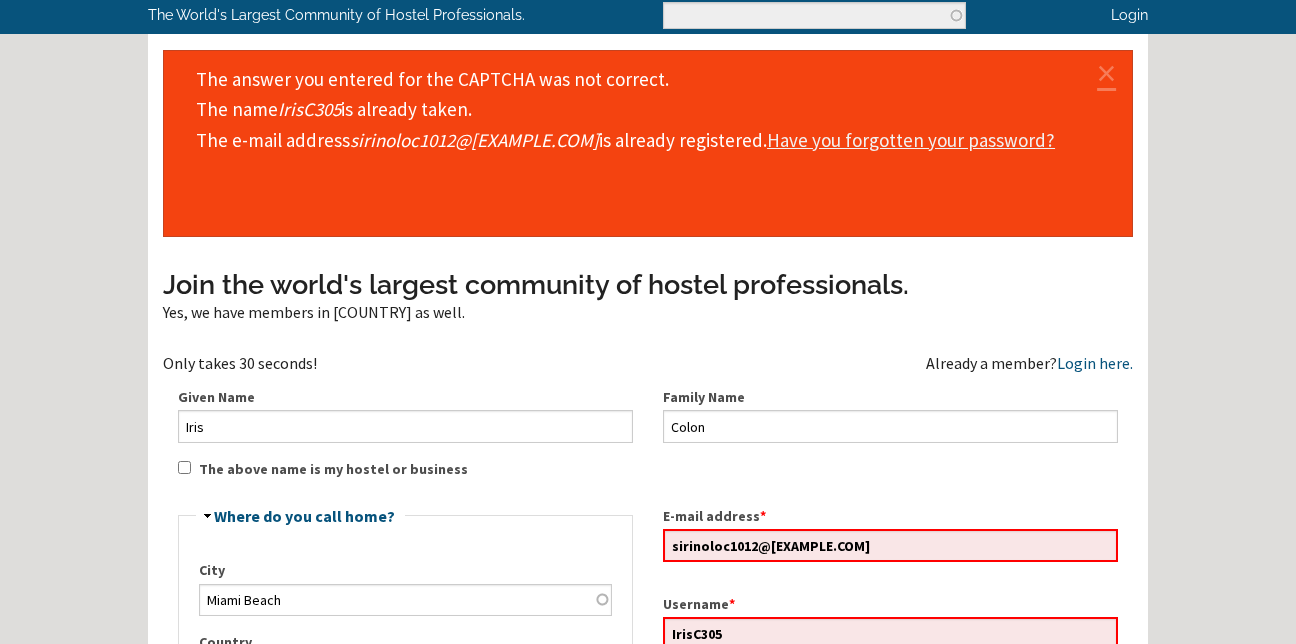 click on "Have you forgotten your password?" at bounding box center [911, 140] 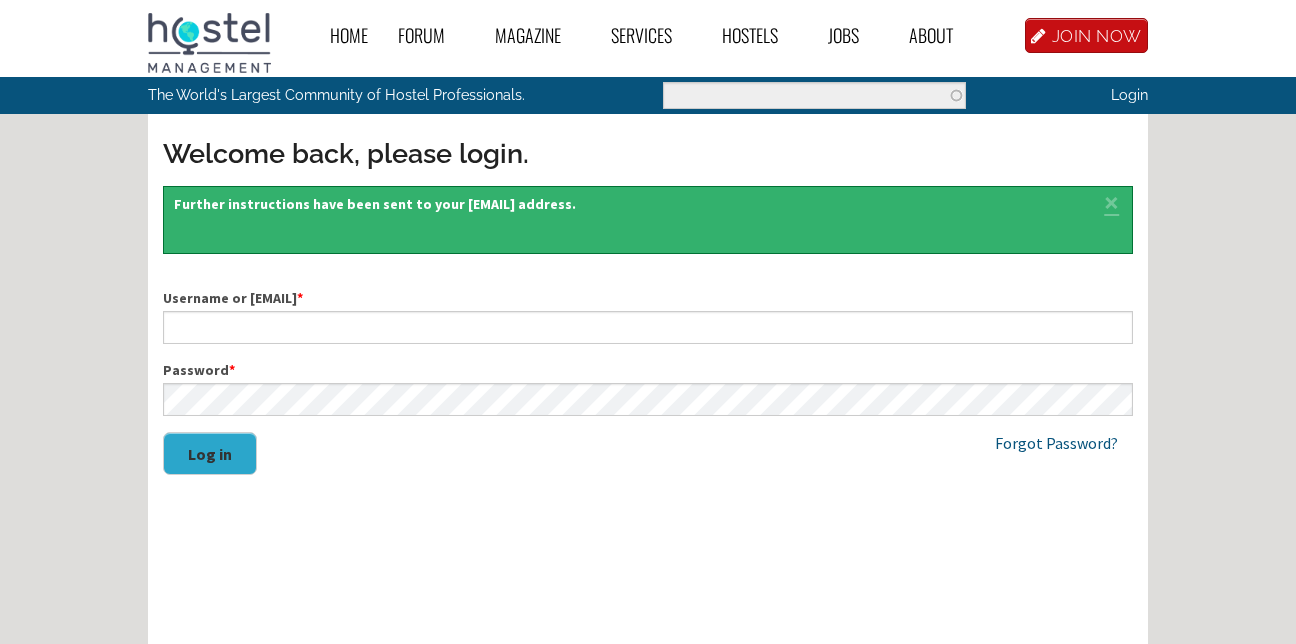 scroll, scrollTop: 0, scrollLeft: 0, axis: both 